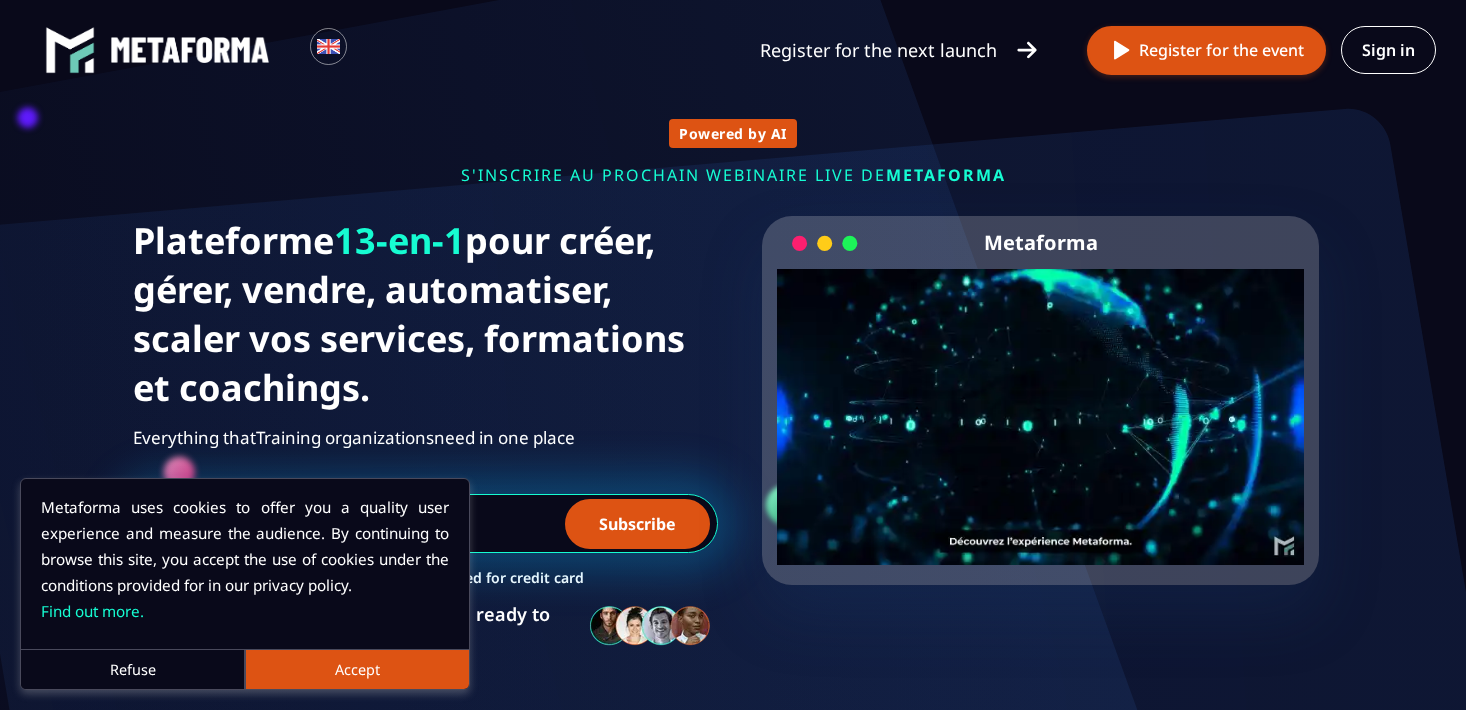 scroll, scrollTop: 0, scrollLeft: 0, axis: both 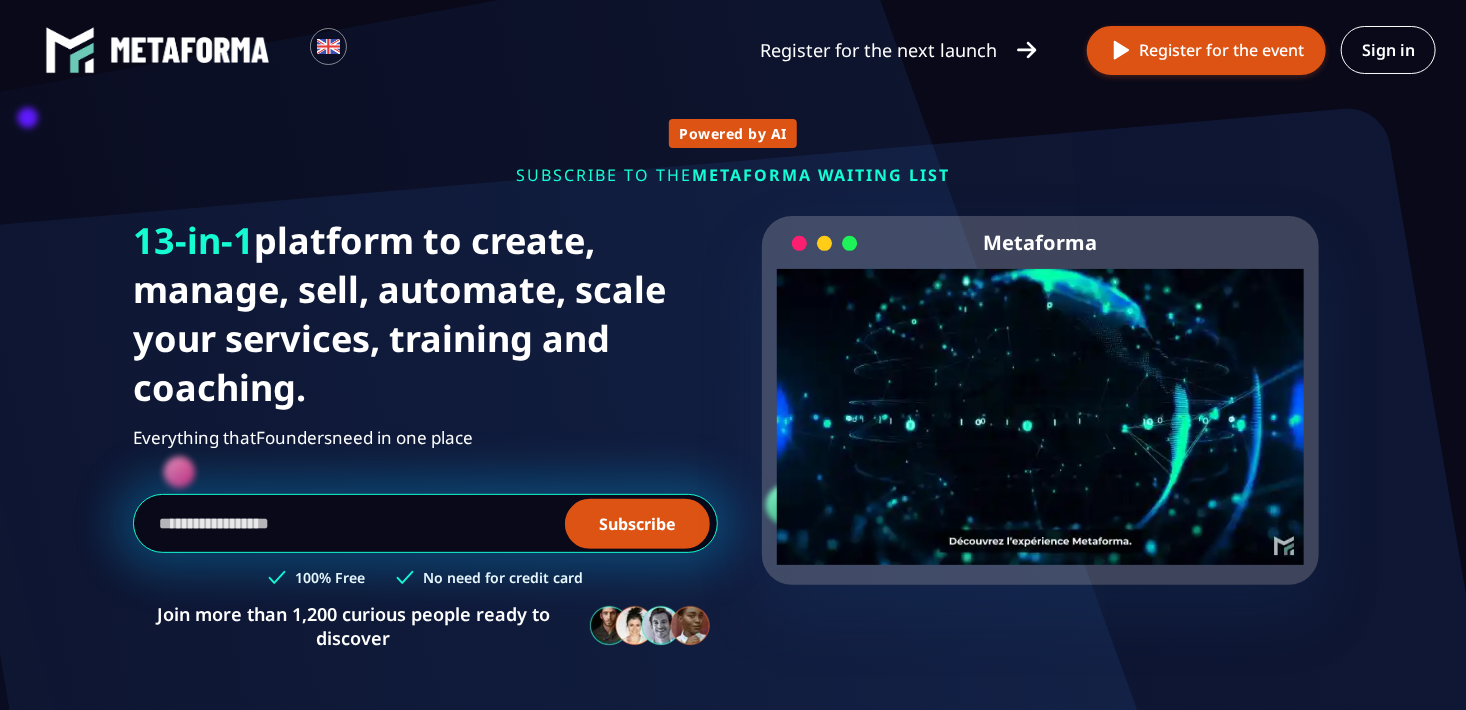 click at bounding box center (425, 523) 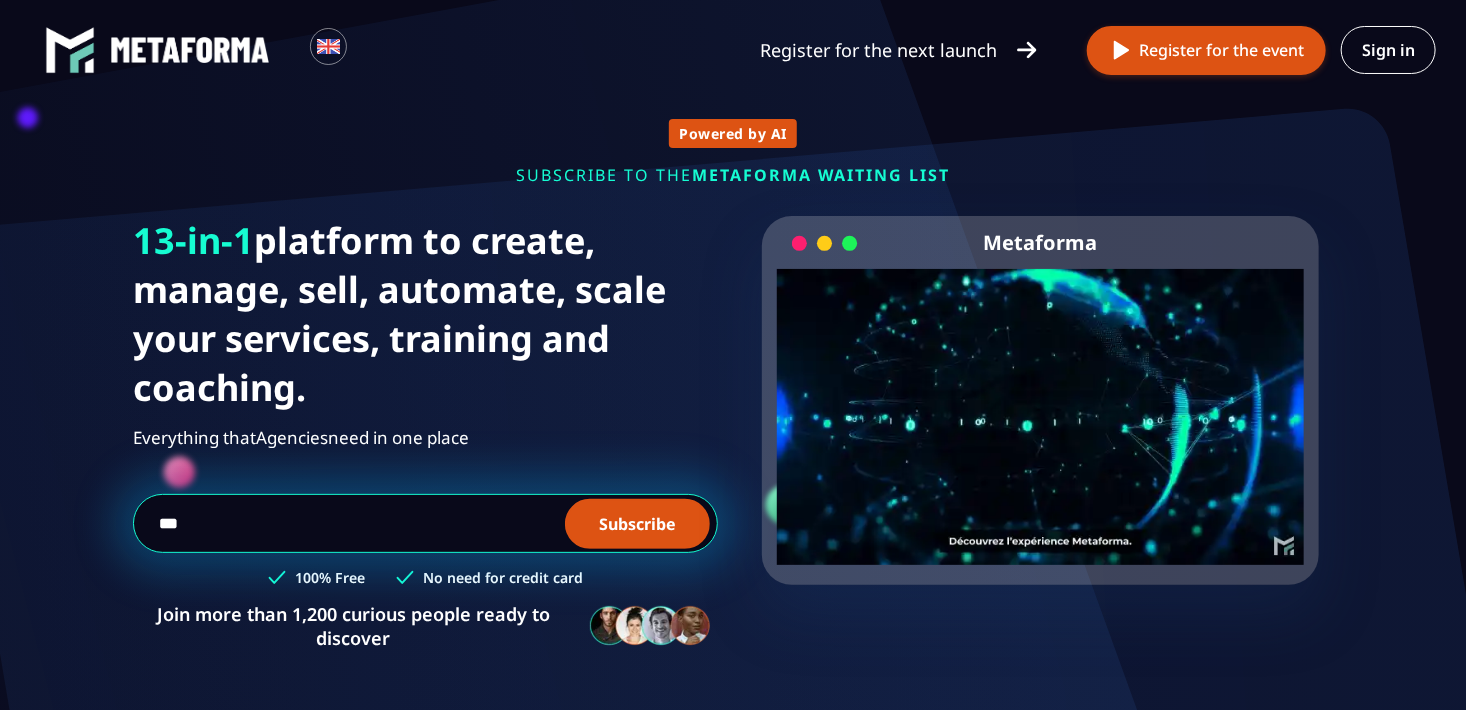 type on "**********" 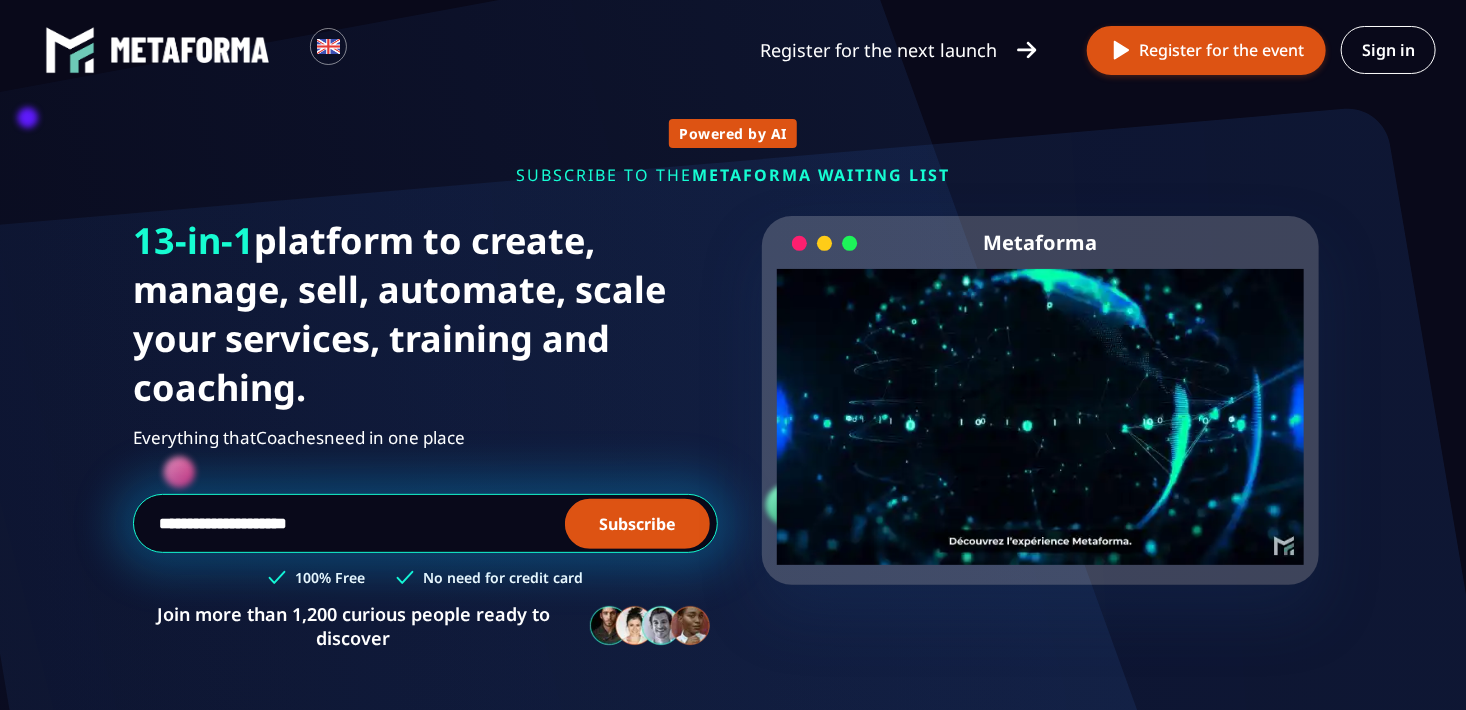 click on "Subscribe" at bounding box center (637, 524) 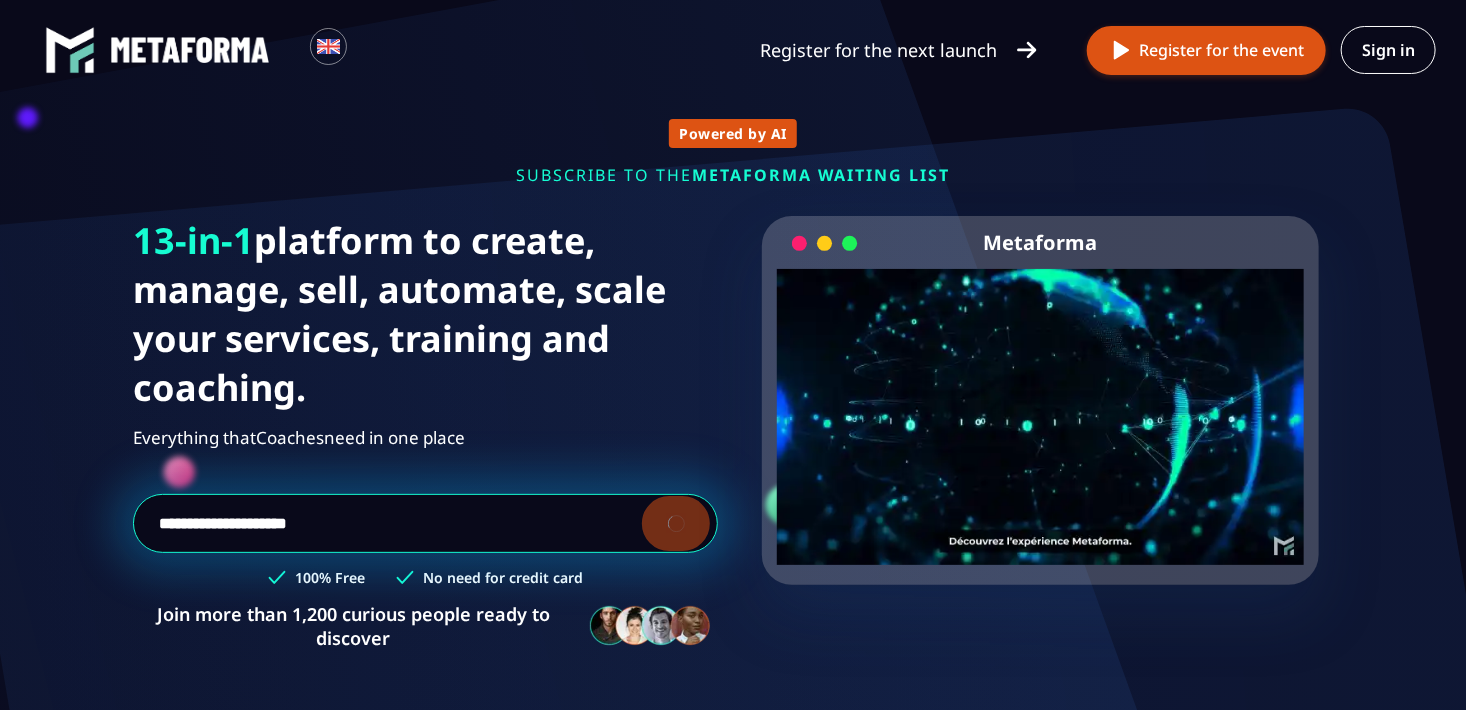 type 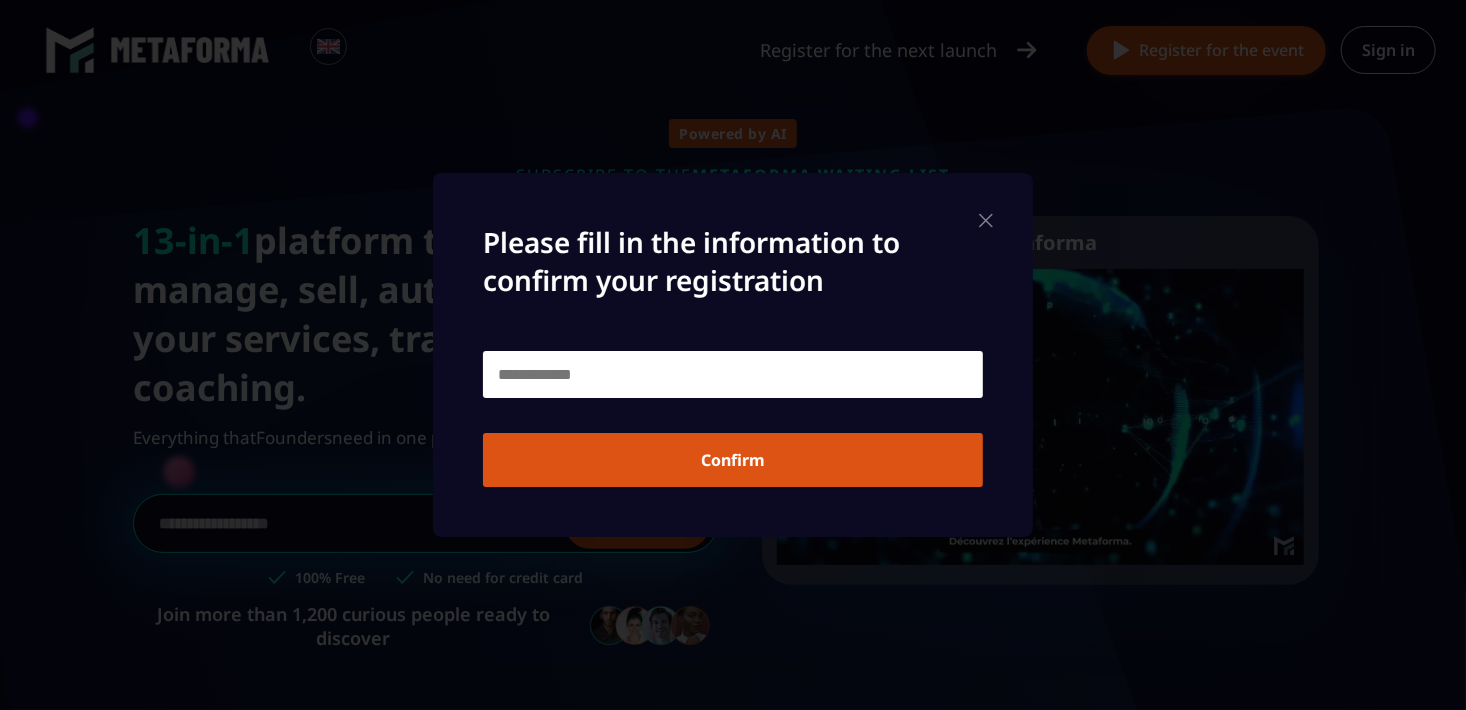 click at bounding box center (986, 220) 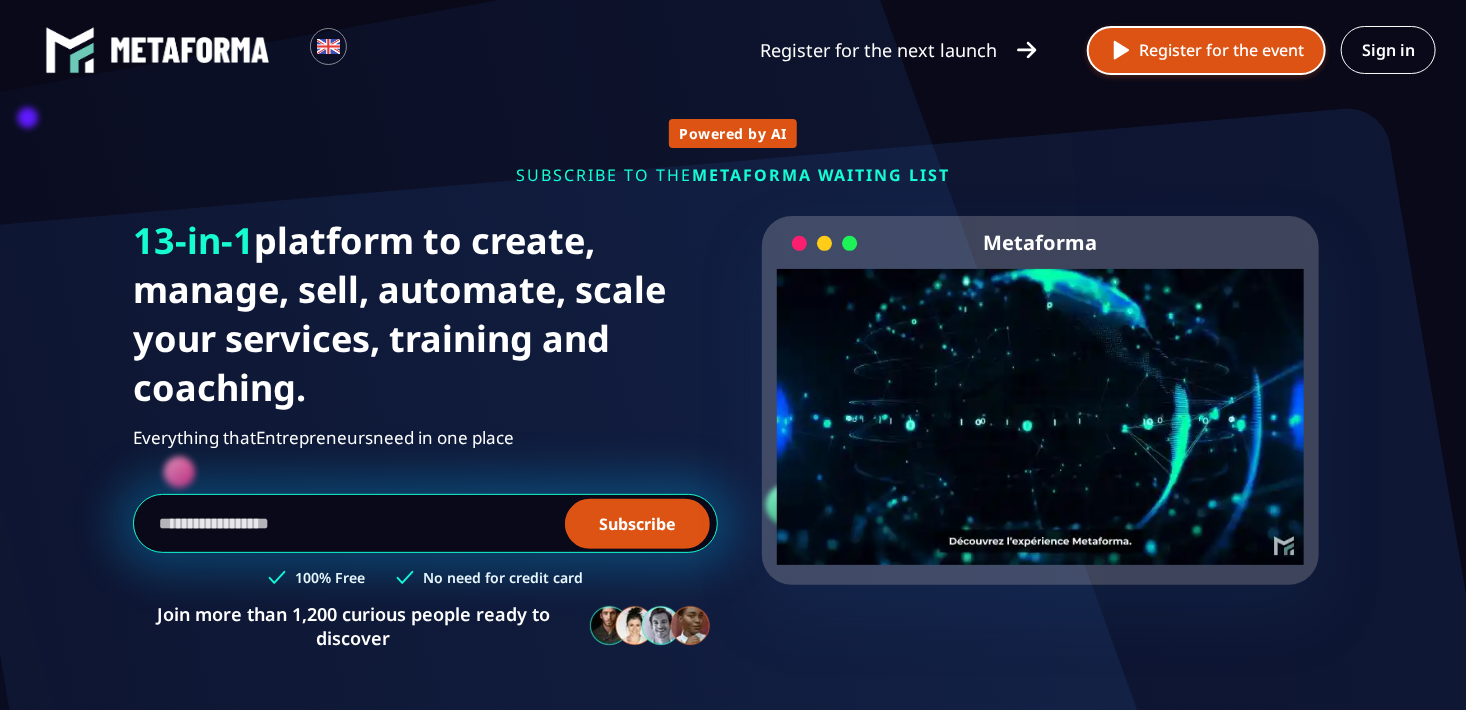 click on "Register for the event" at bounding box center (1206, 50) 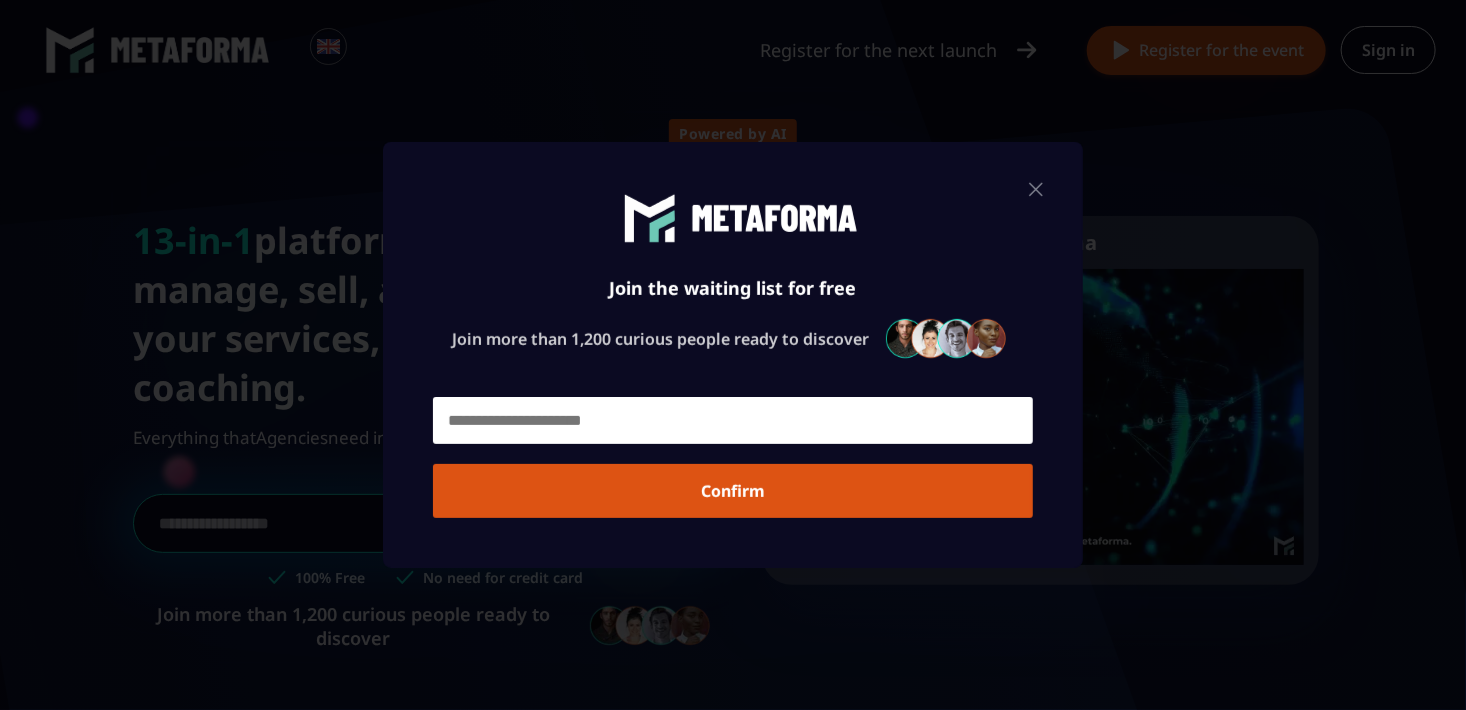 click at bounding box center (733, 420) 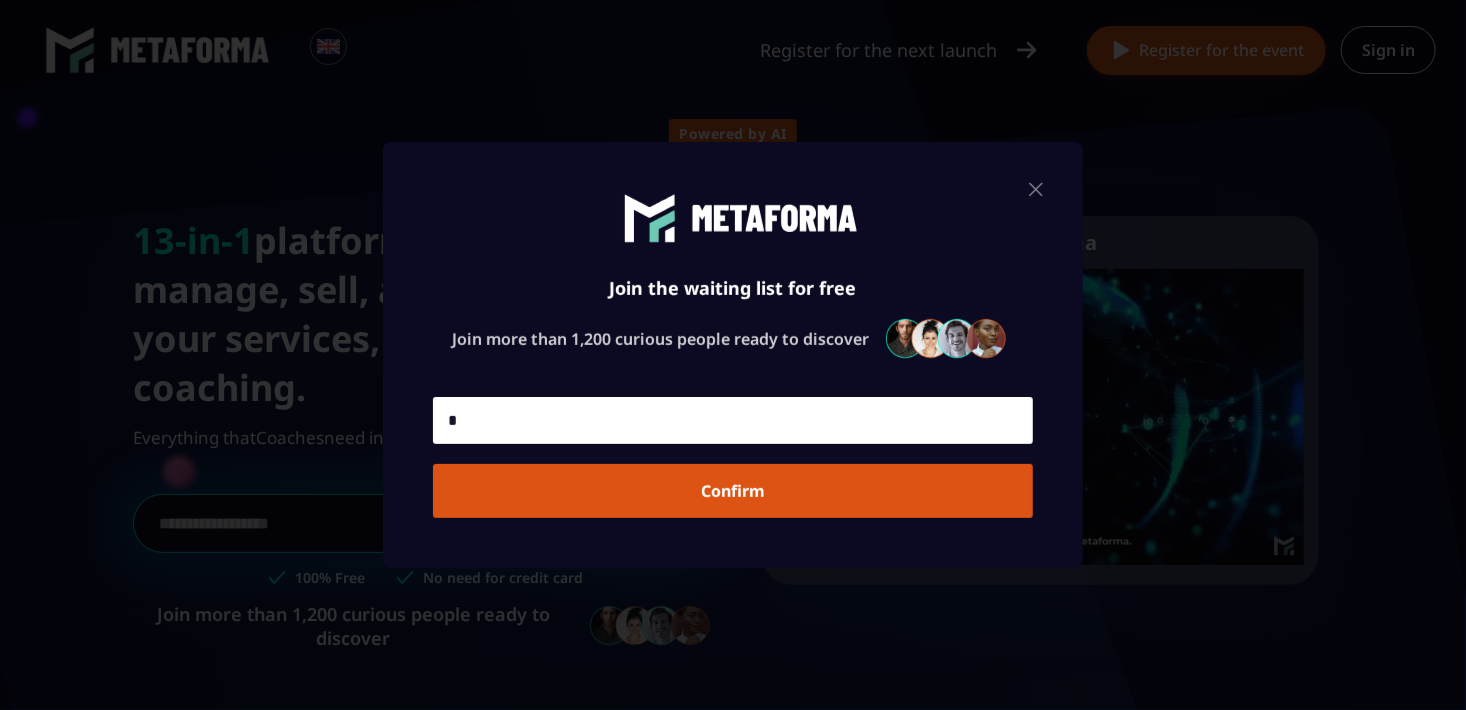 type on "**********" 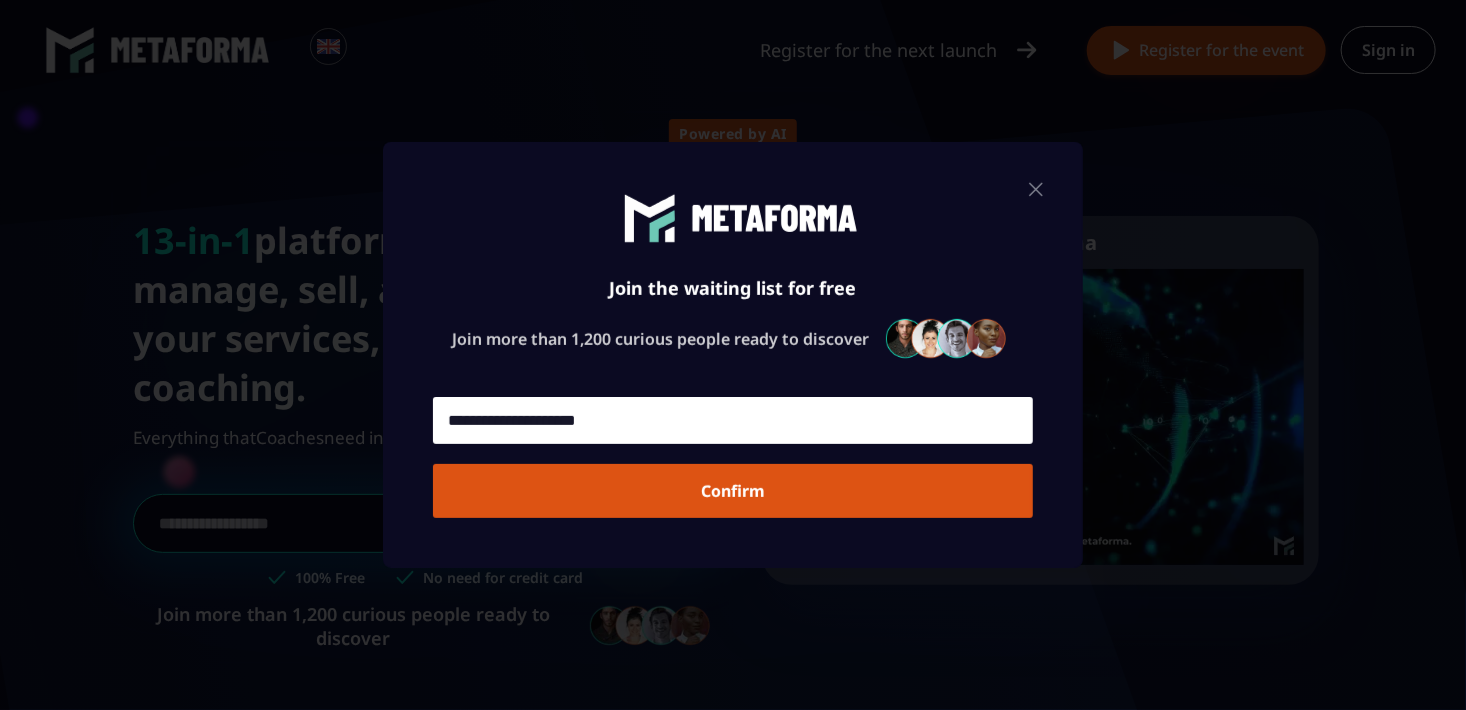 click on "Confirm" at bounding box center (733, 491) 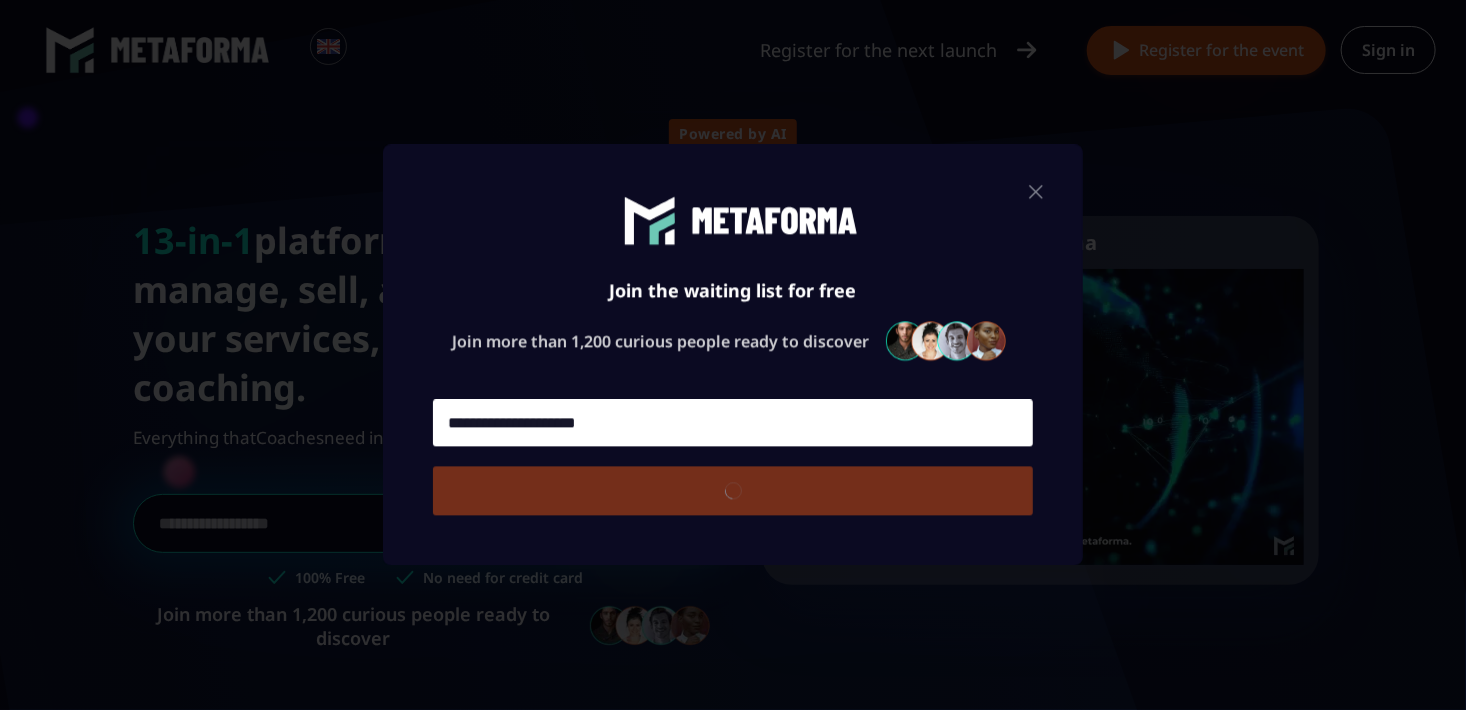 type 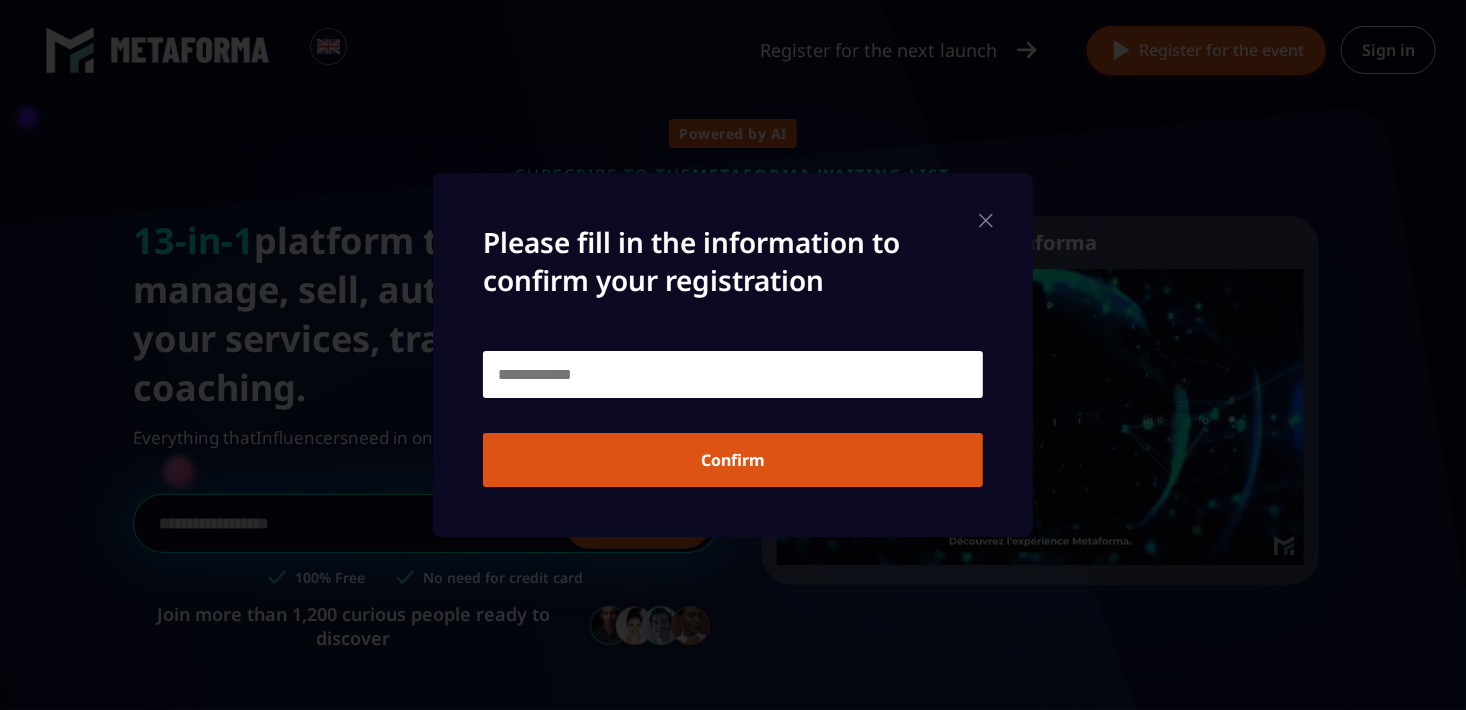 click at bounding box center (733, 374) 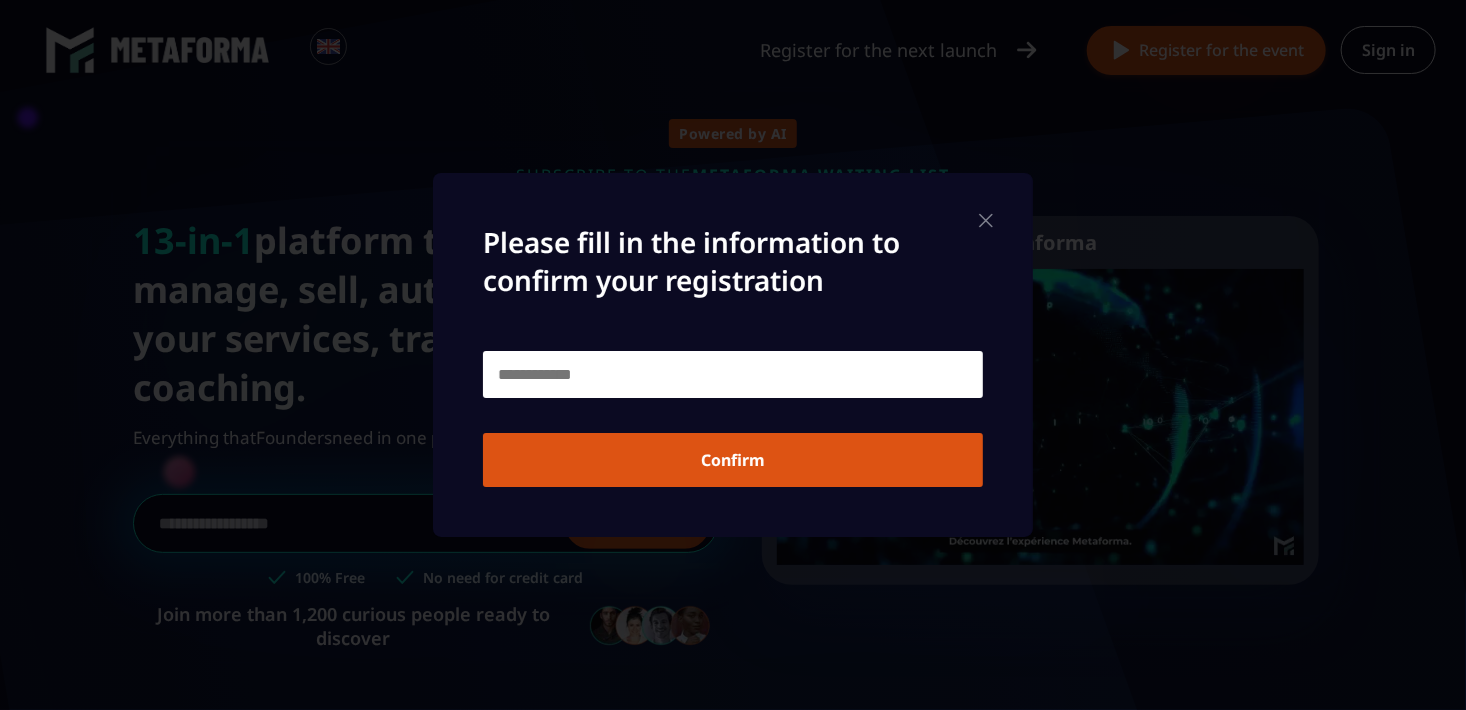type on "**********" 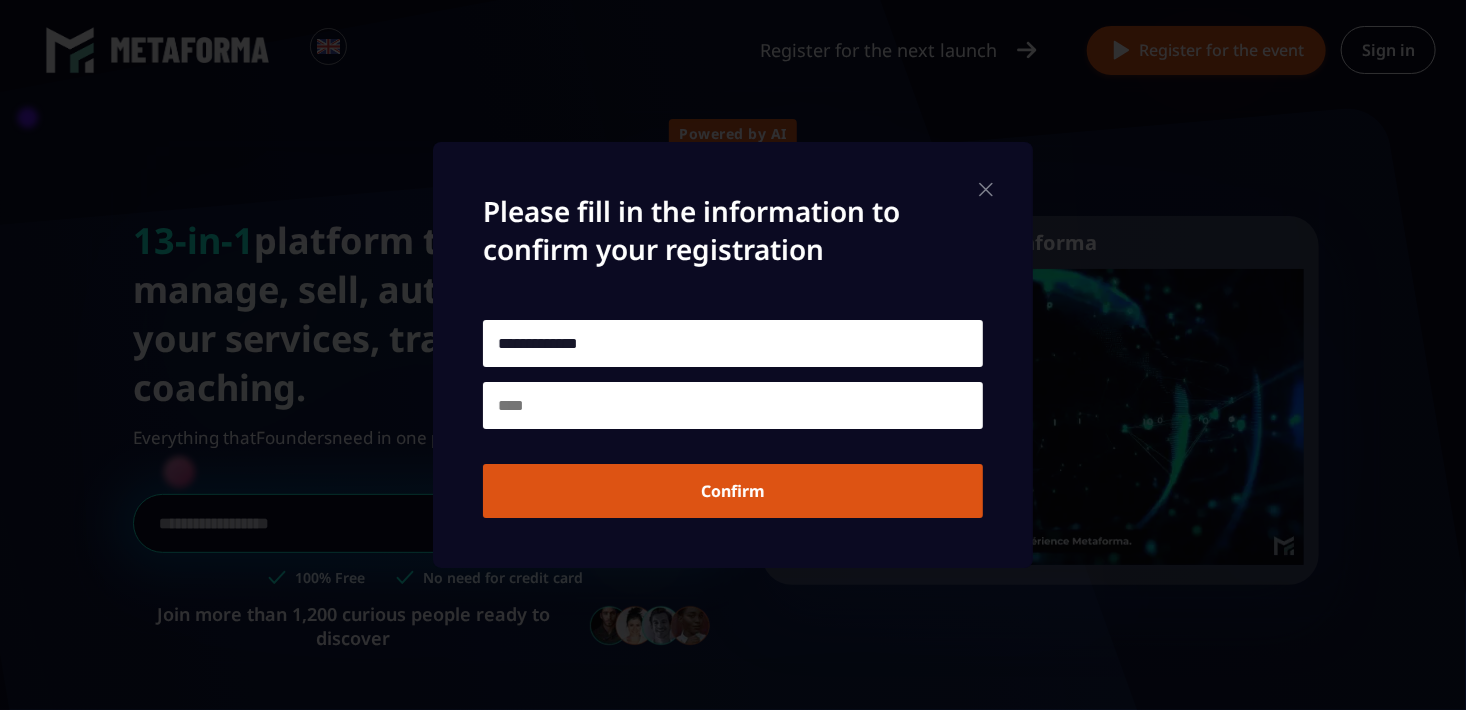 click at bounding box center (733, 405) 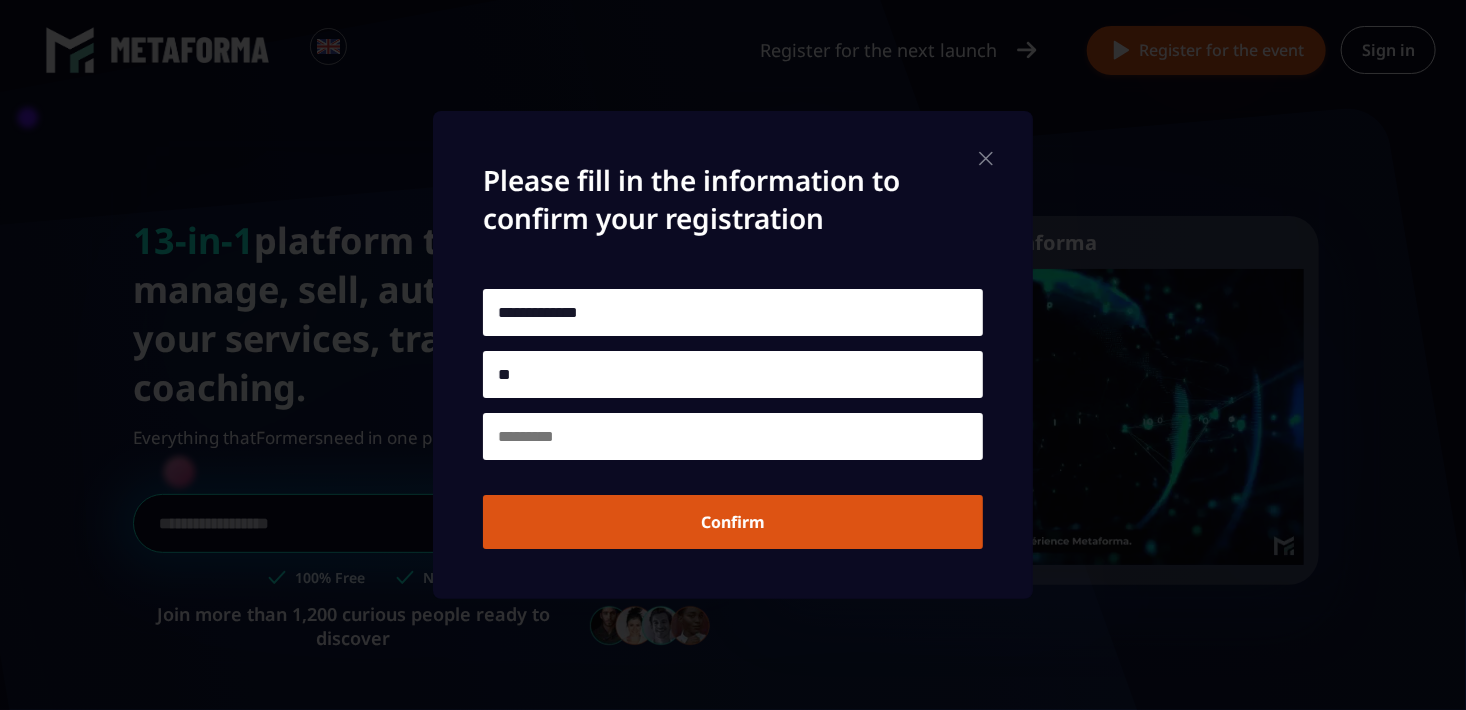 type on "******" 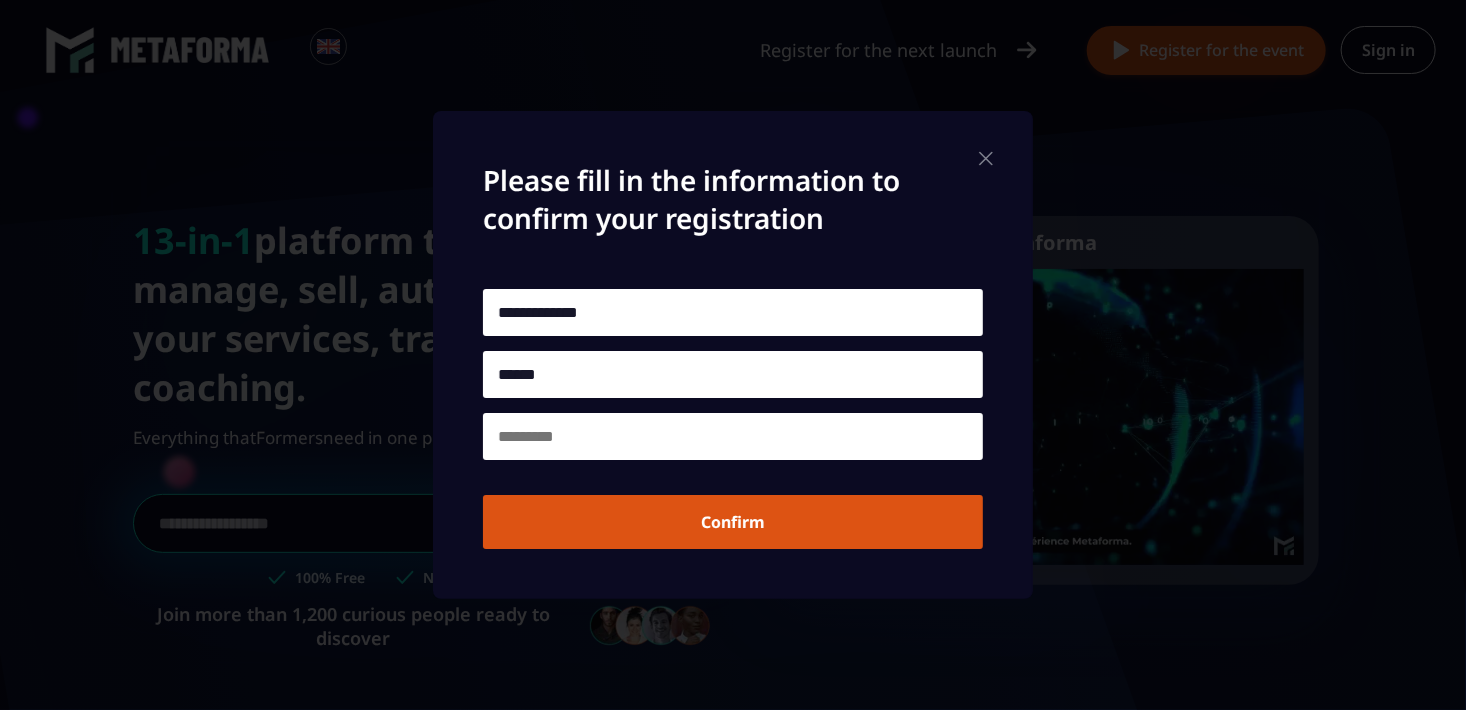 type on "******" 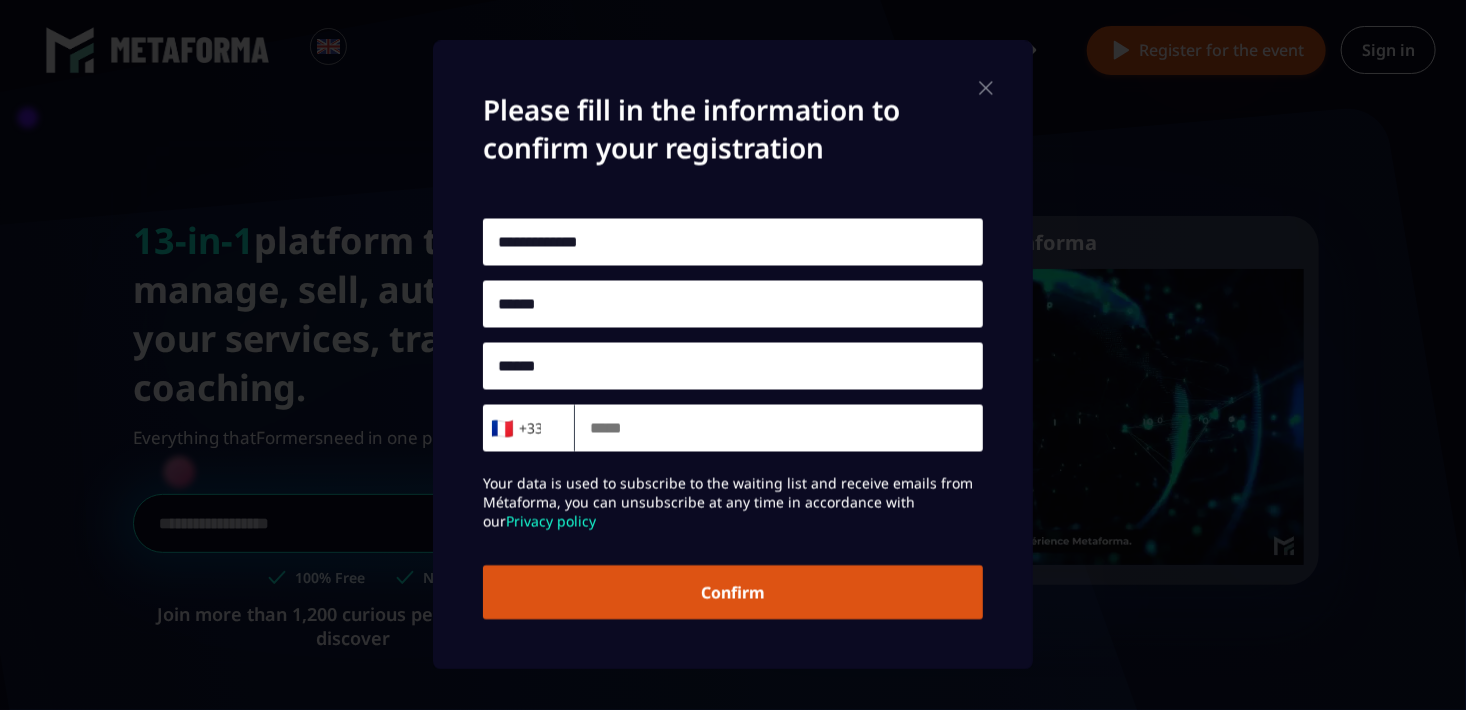 click at bounding box center [779, 428] 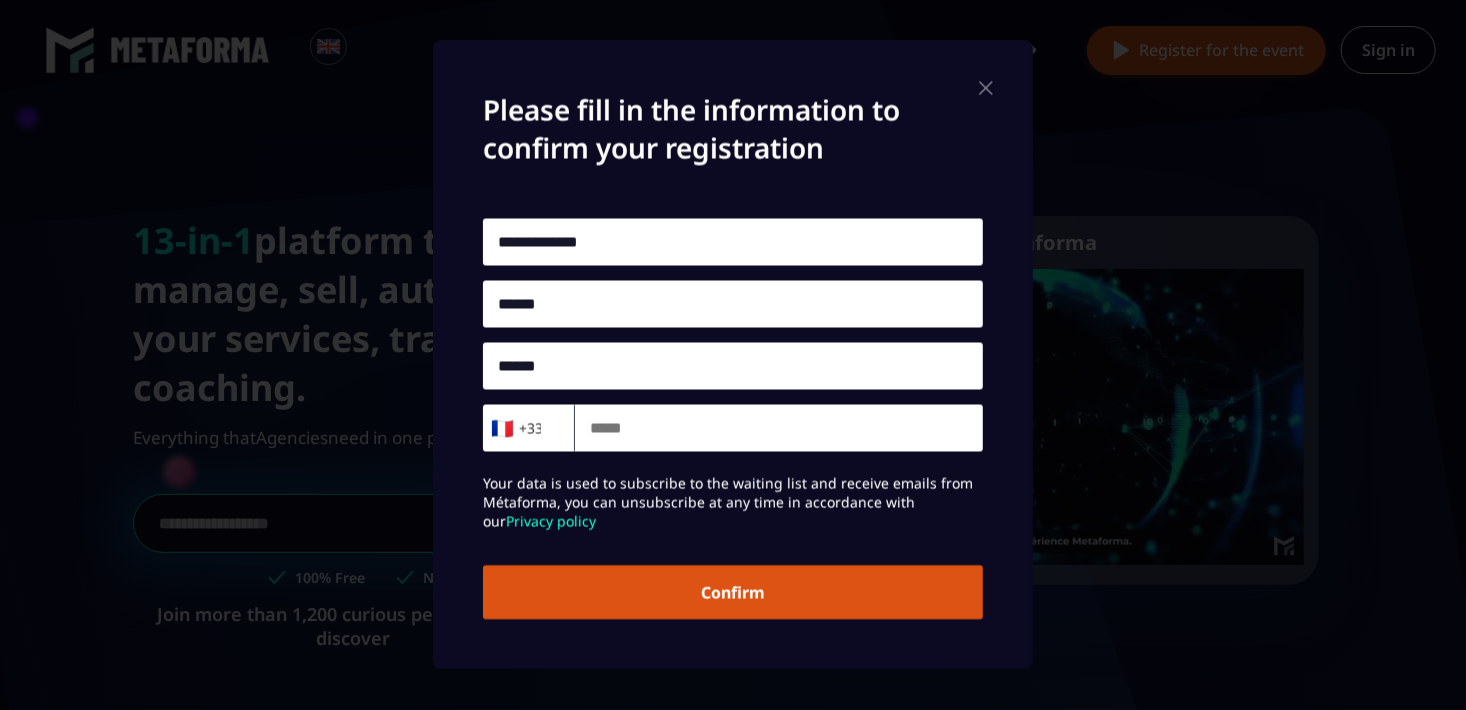 type on "*********" 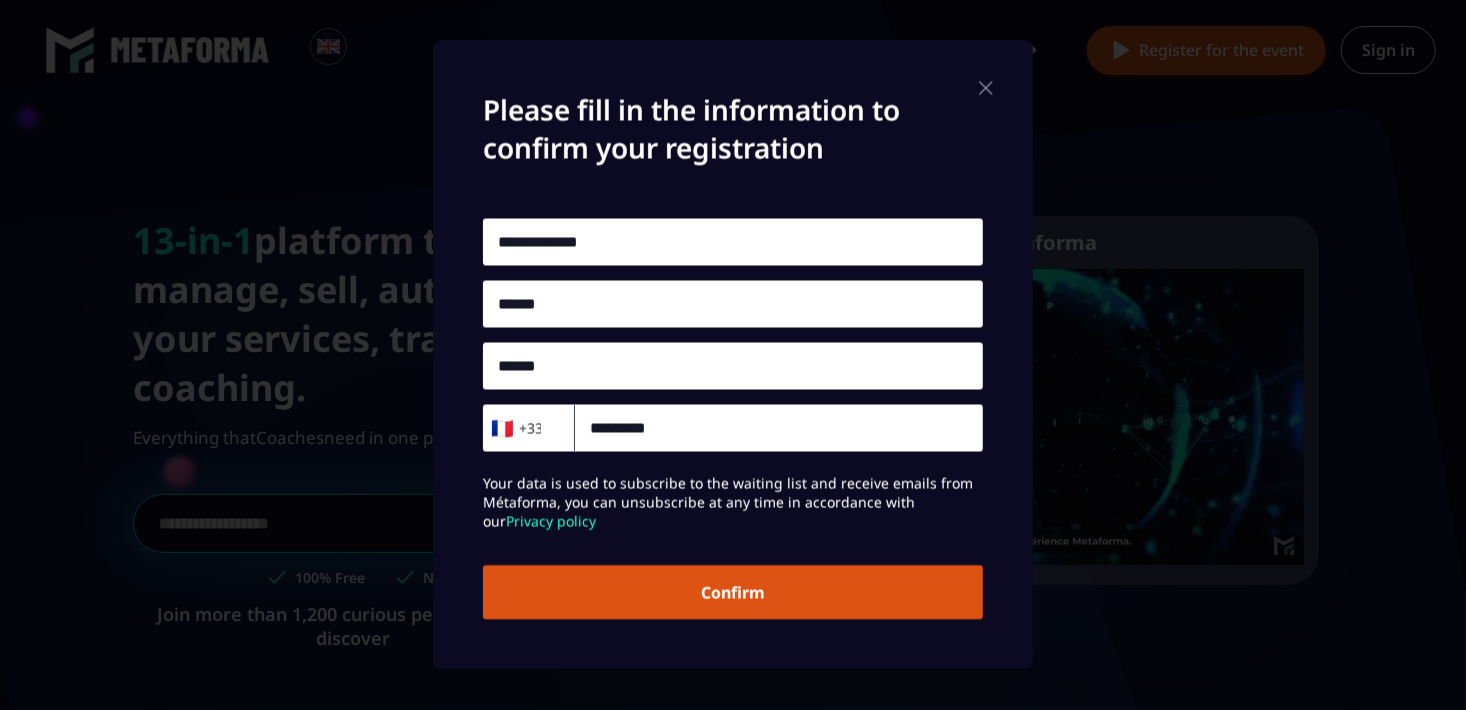 click on "Confirm" at bounding box center (733, 593) 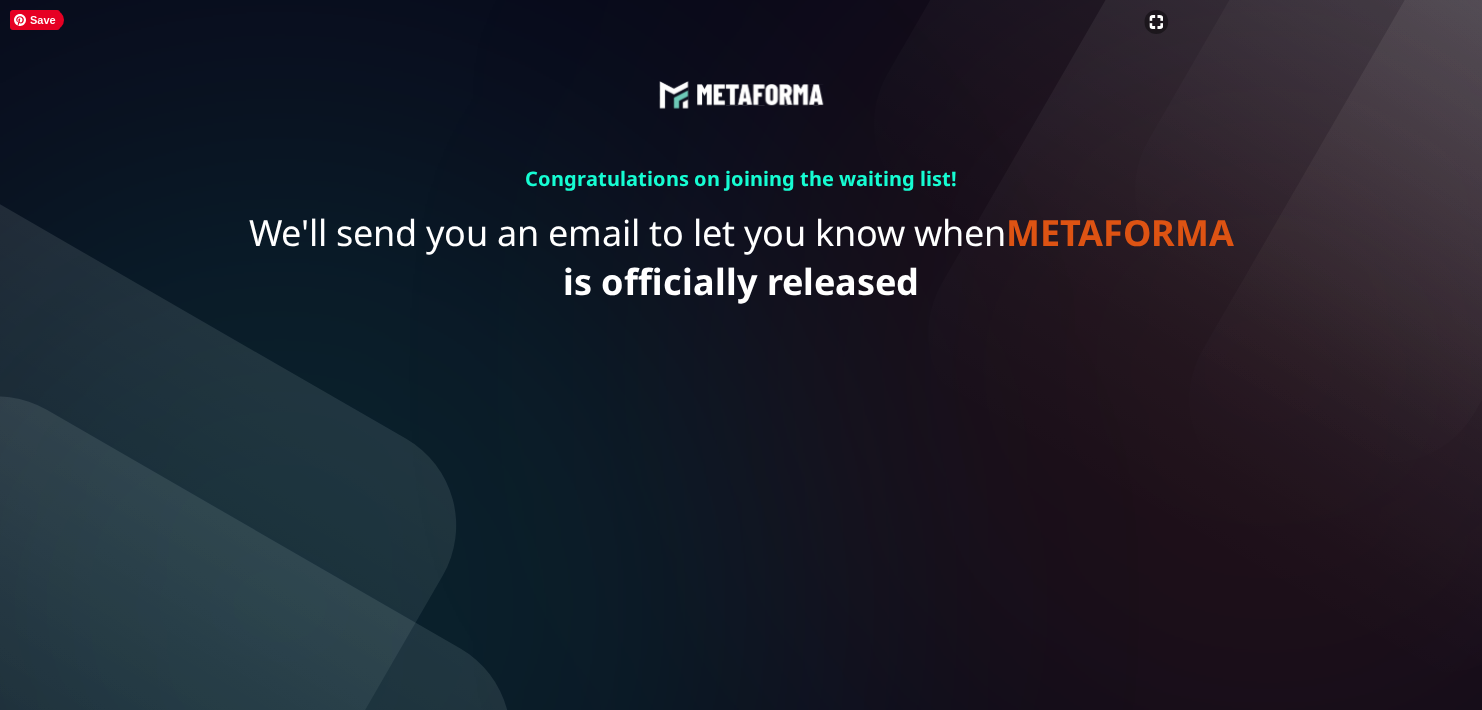 click at bounding box center (588, 750) 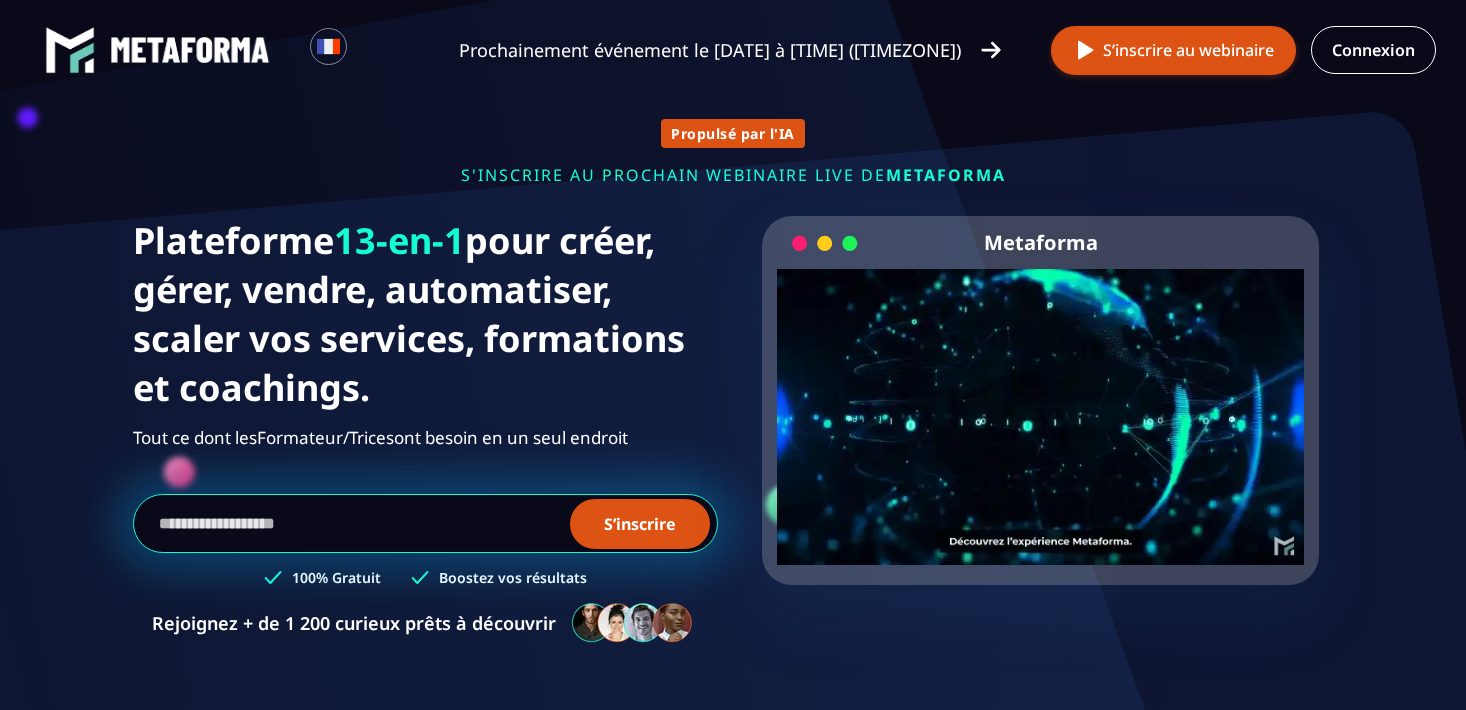 scroll, scrollTop: 0, scrollLeft: 0, axis: both 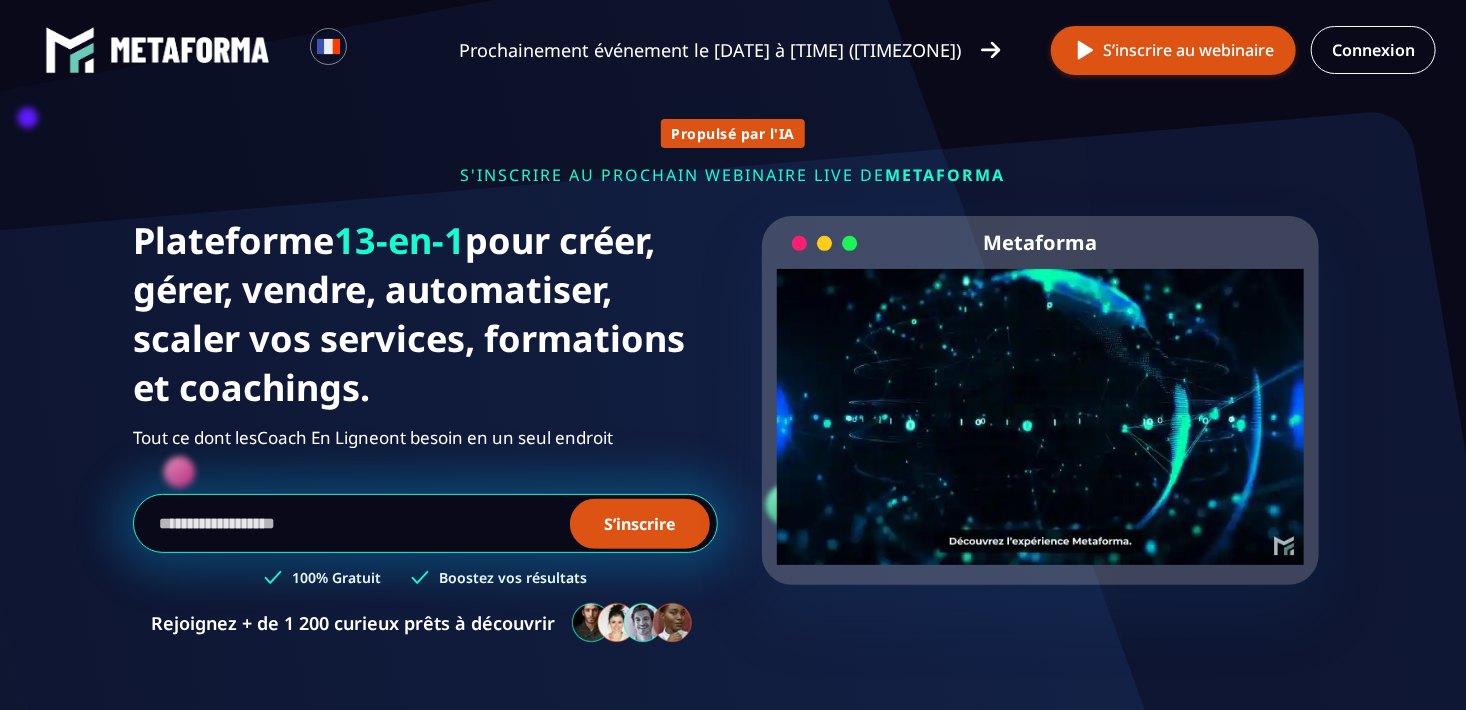 click on "Your browser does not support the video tag." at bounding box center (1040, 400) 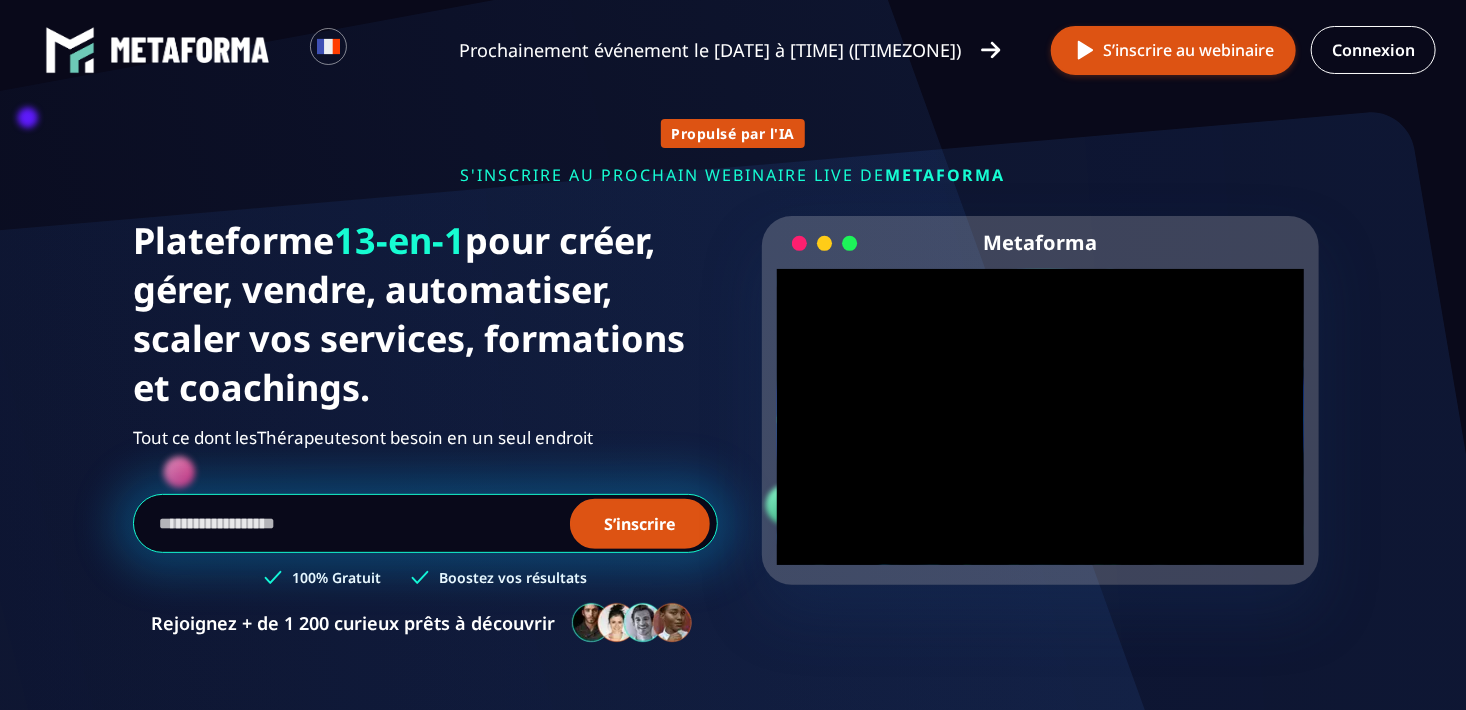 drag, startPoint x: 1029, startPoint y: 574, endPoint x: 1110, endPoint y: 640, distance: 104.48445 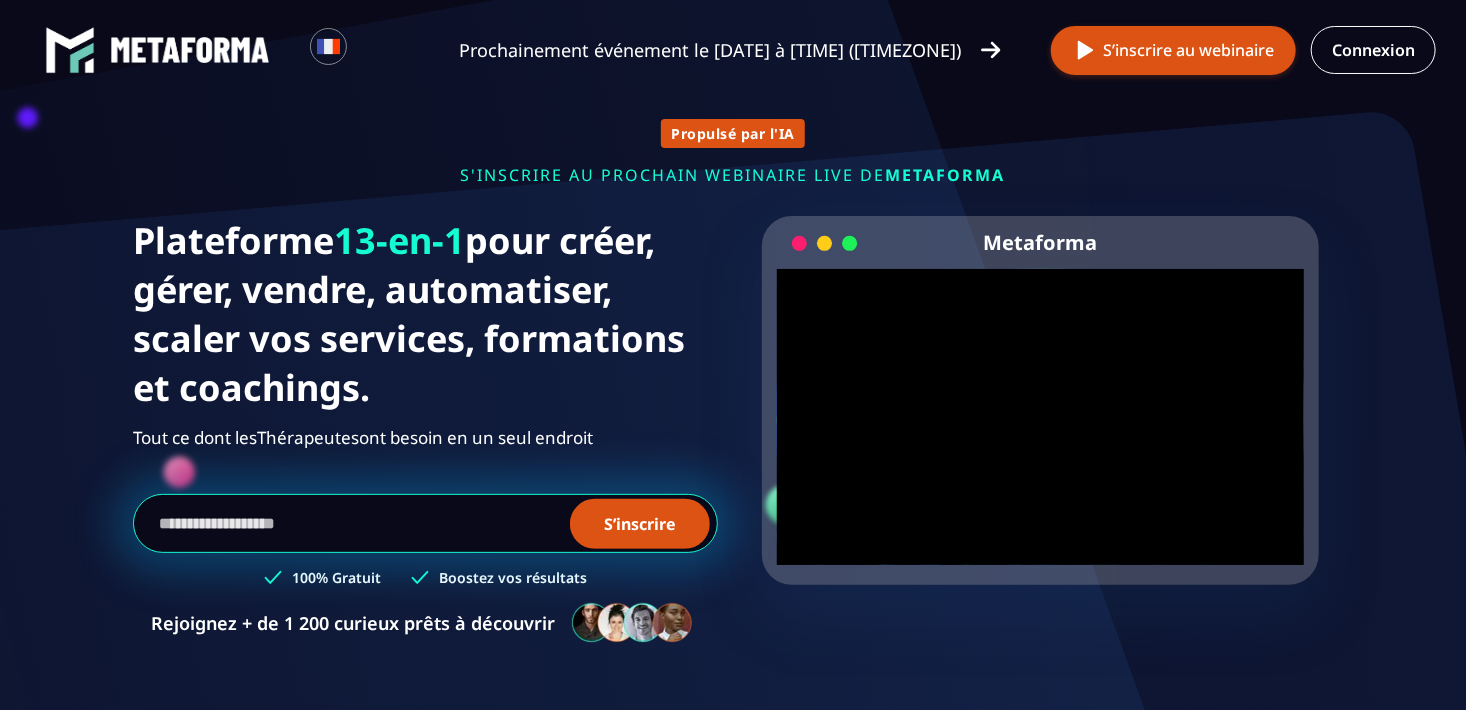 click on "Metaforma The video is loading... Click for sound
@keyframes VOLUME_SMALL_WAVE_FLASH {
0% { opacity: 0; }
33% { opacity: 1; }
66% { opacity: 1; }
100% { opacity: 0; }
}
@keyframes VOLUME_LARGE_WAVE_FLASH {
0% { opacity: 0; }
33% { opacity: 1; }
66% { opacity: 1; }
100% { opacity: 0; }
}
.volume__small-wave {
animation: VOLUME_SMALL_WAVE_FLASH 2s infinite;
opacity: 0;
}
.volume__large-wave {
animation: VOLUME_LARGE_WAVE_FLASH 2s infinite .3s;
opacity: 0;
}" at bounding box center (1040, 440) 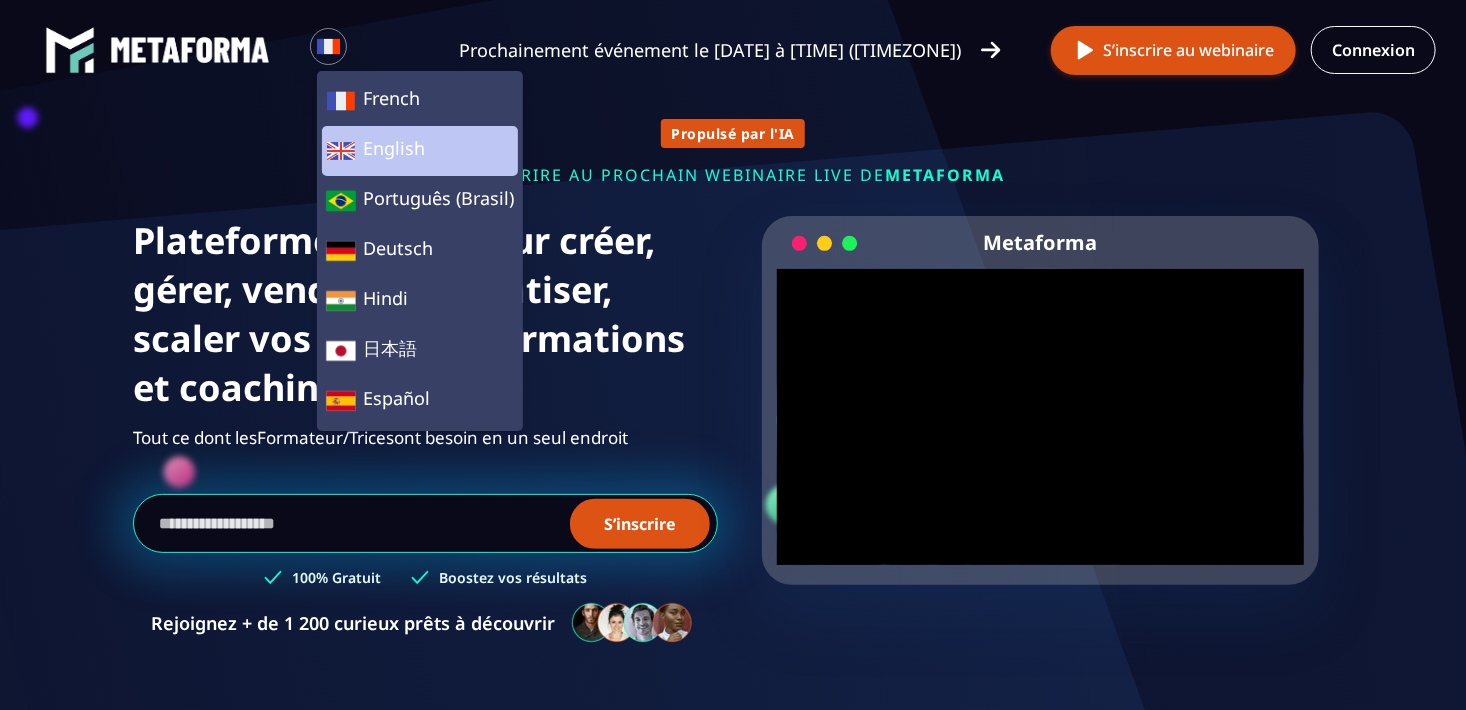 click on "English" 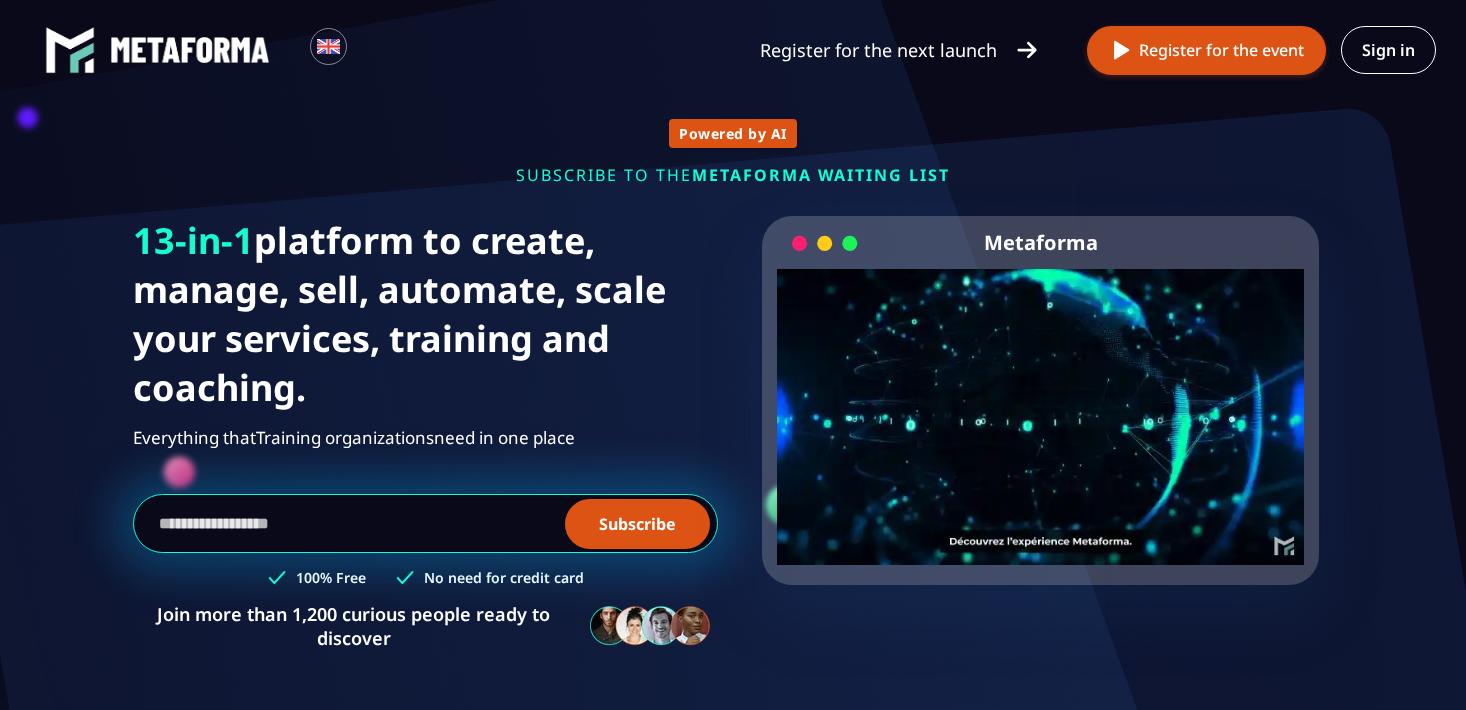 scroll, scrollTop: 0, scrollLeft: 0, axis: both 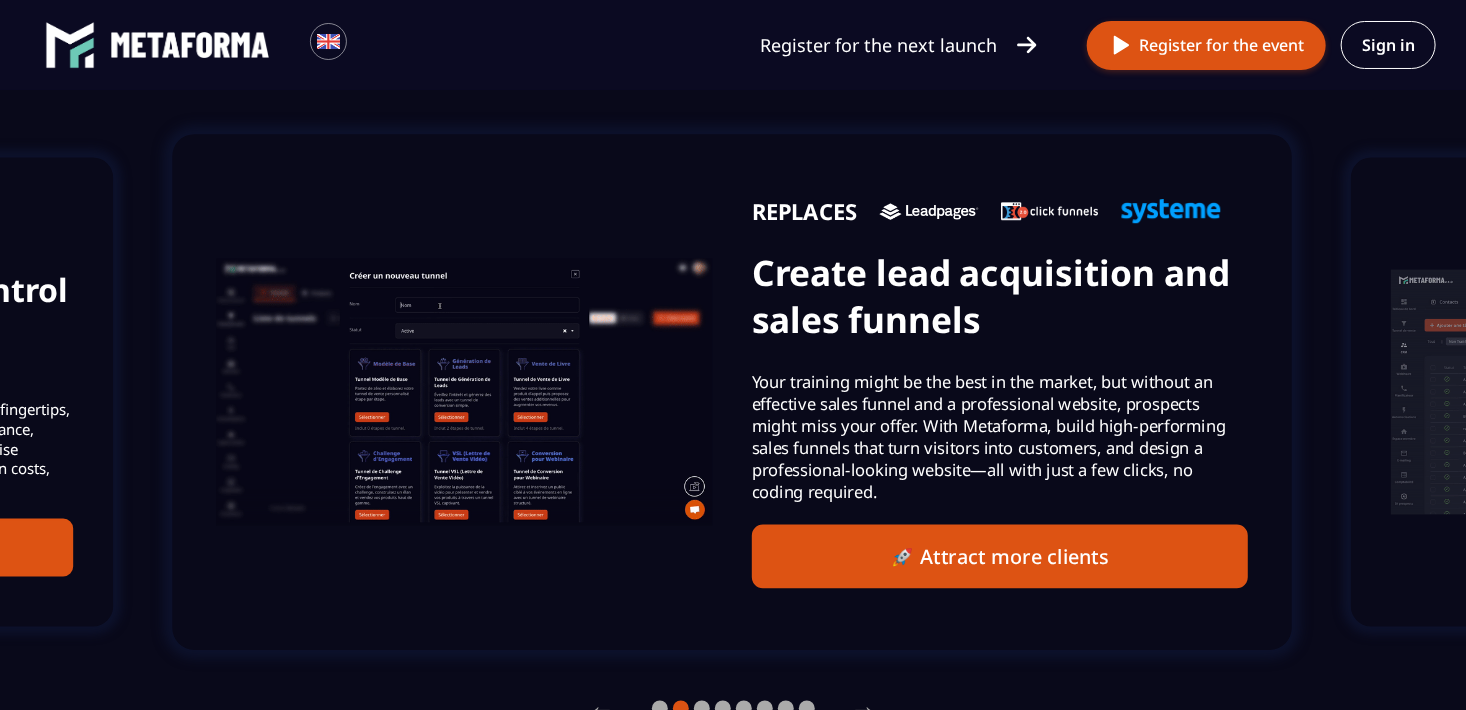 click on "Your training might be the best in the market, but without an effective sales funnel and a professional website, prospects might miss your offer. With Metaforma, build high-performing sales funnels that turn visitors into customers, and design a professional-looking website—all with just a few clicks, no coding required." at bounding box center (1000, 437) 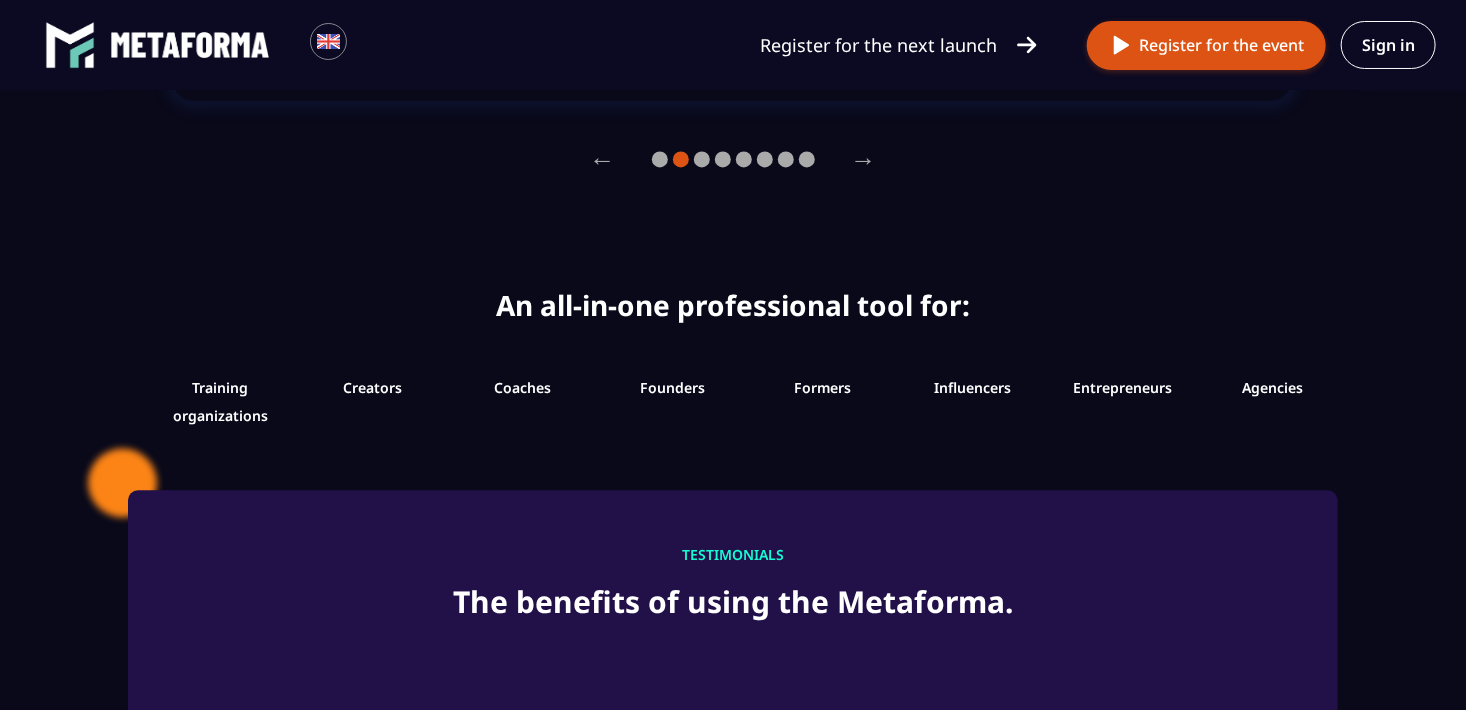 scroll, scrollTop: 503, scrollLeft: 0, axis: vertical 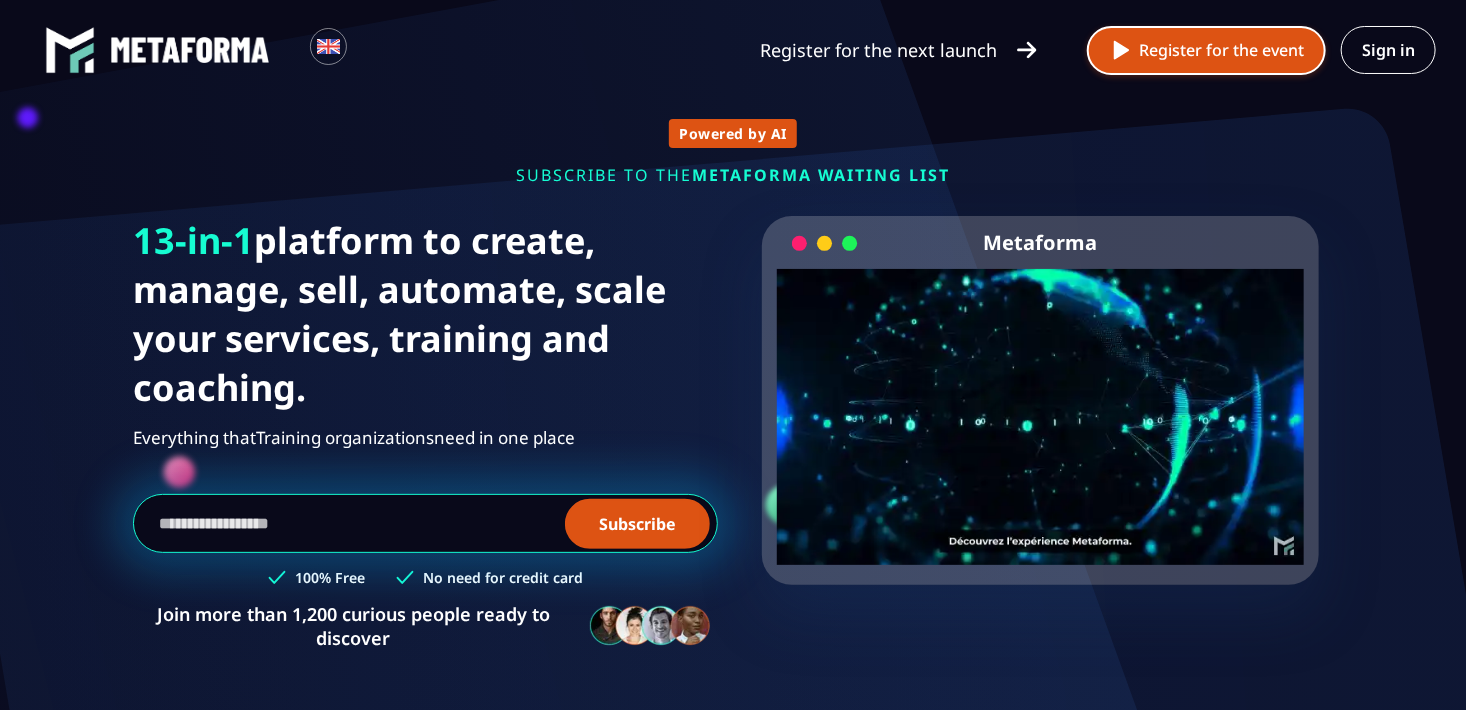 click on "Register for the event" at bounding box center (1206, 50) 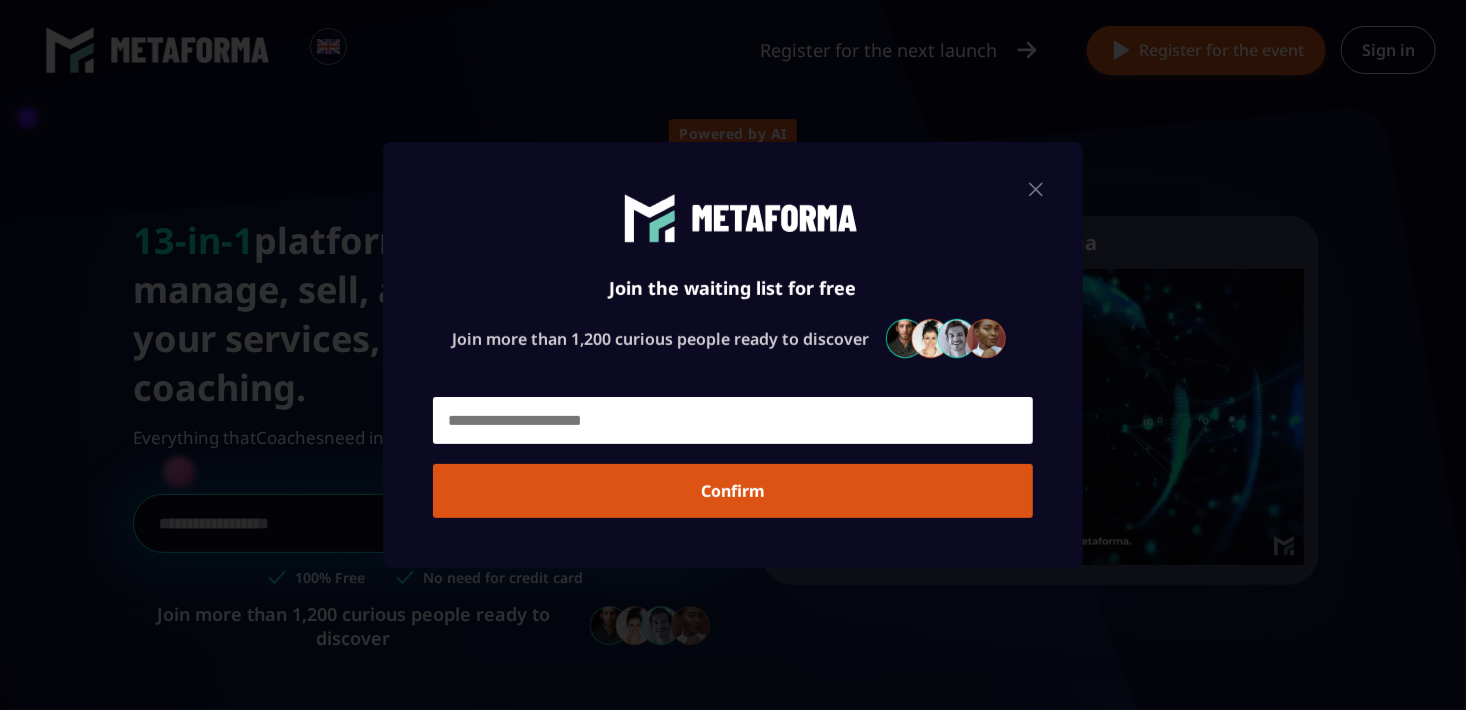 click at bounding box center [733, 355] 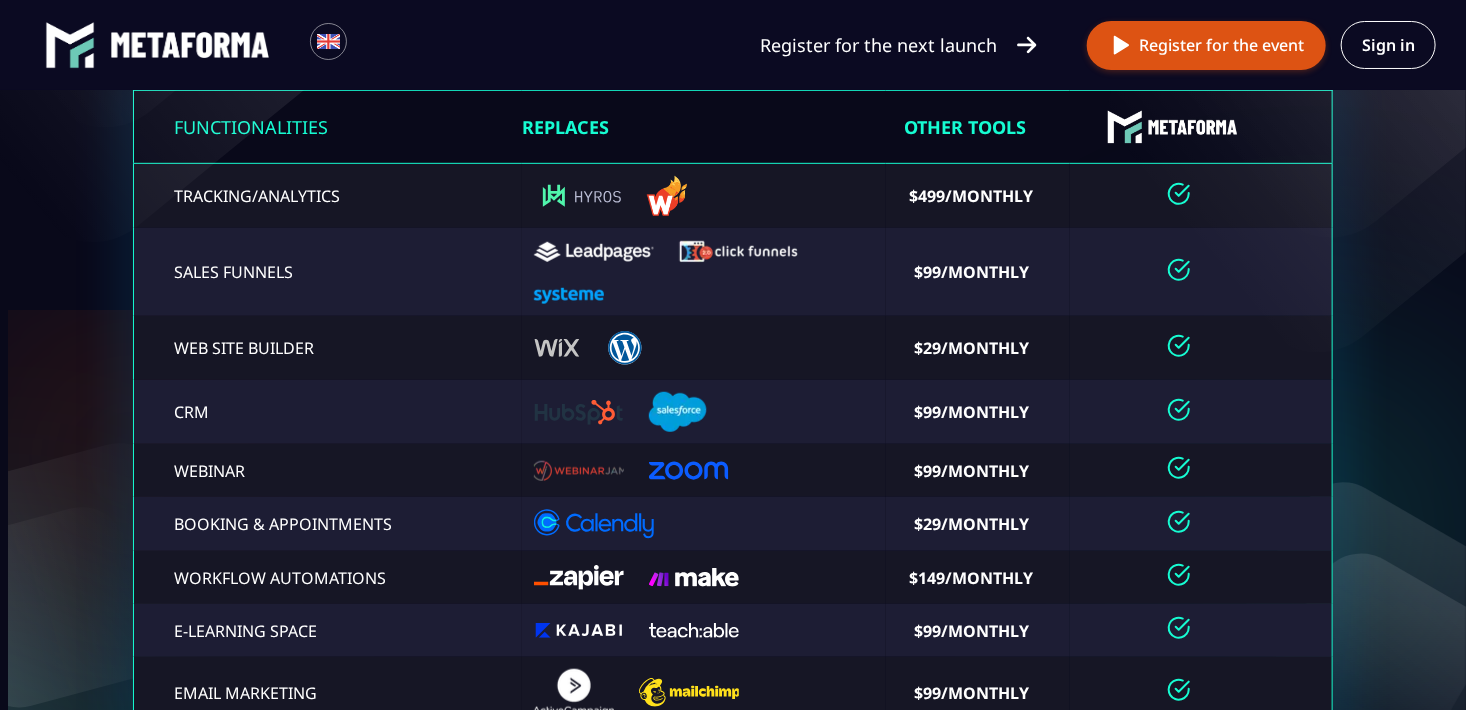 scroll, scrollTop: 4154, scrollLeft: 0, axis: vertical 